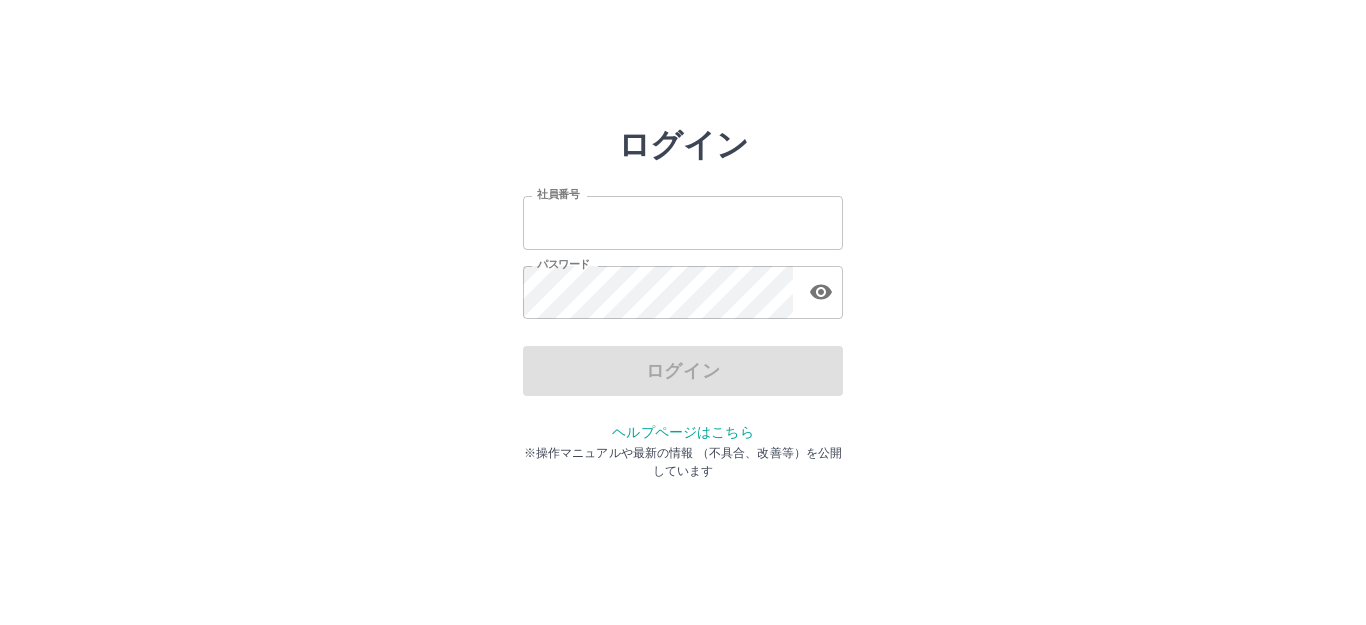 scroll, scrollTop: 0, scrollLeft: 0, axis: both 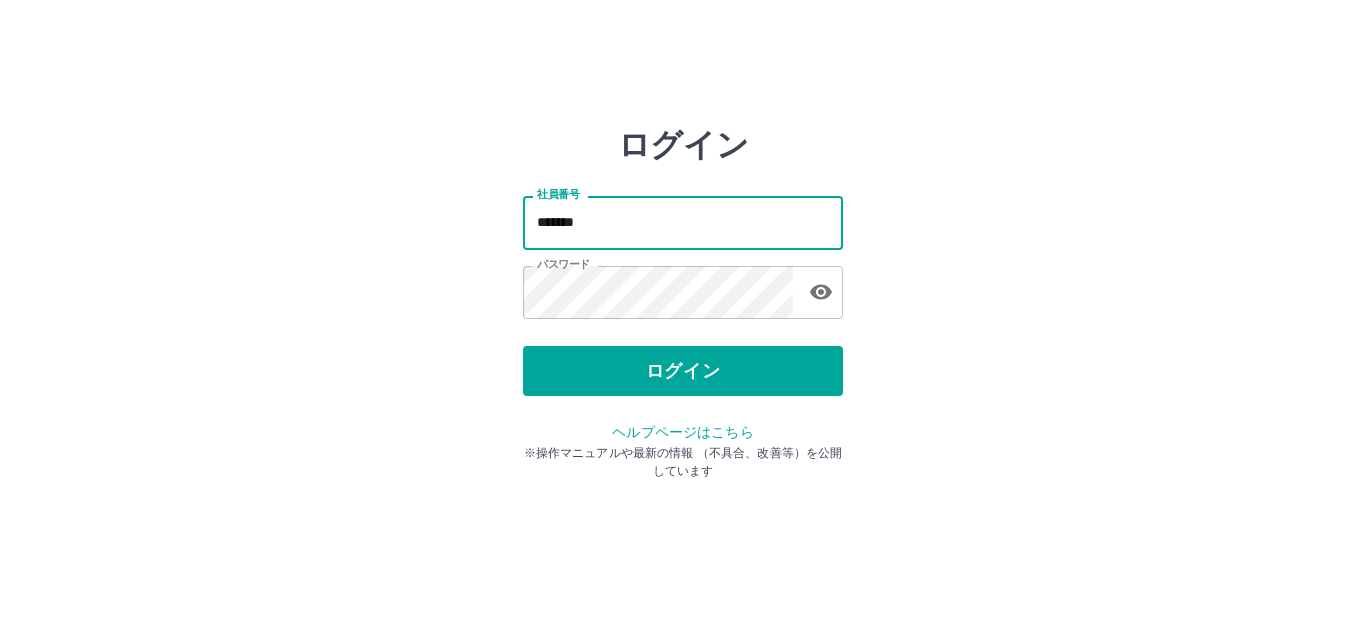 drag, startPoint x: 0, startPoint y: 0, endPoint x: 645, endPoint y: 219, distance: 681.16516 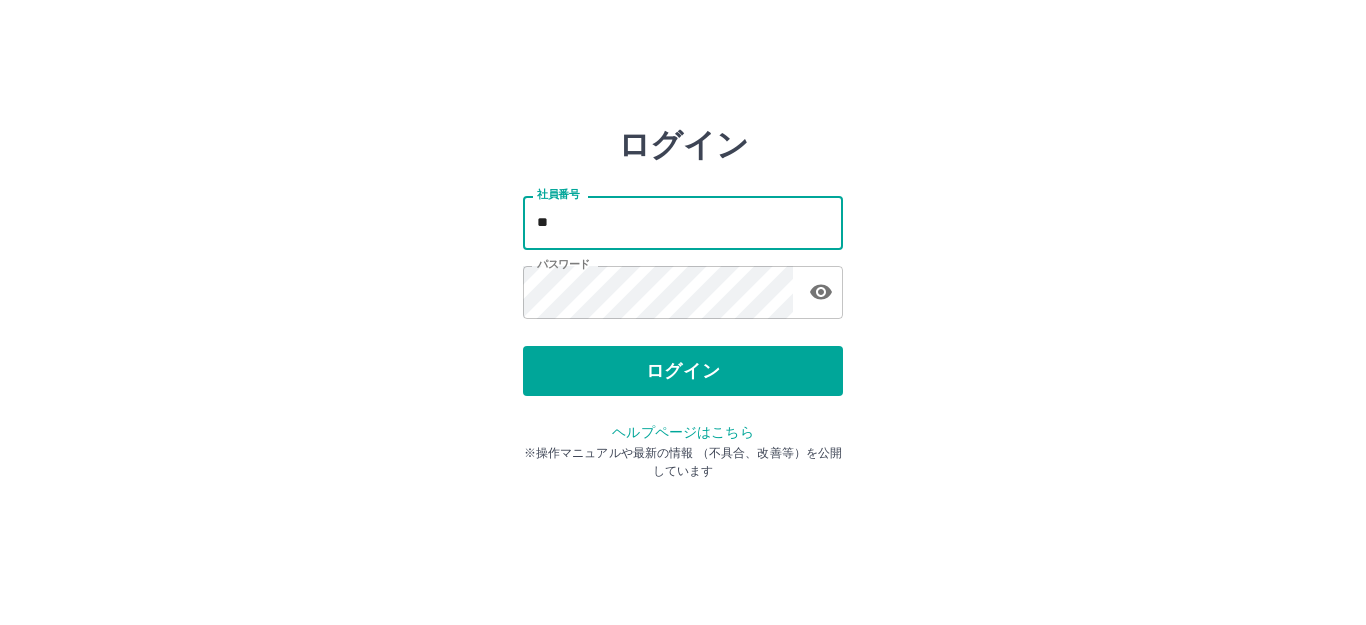 type on "*" 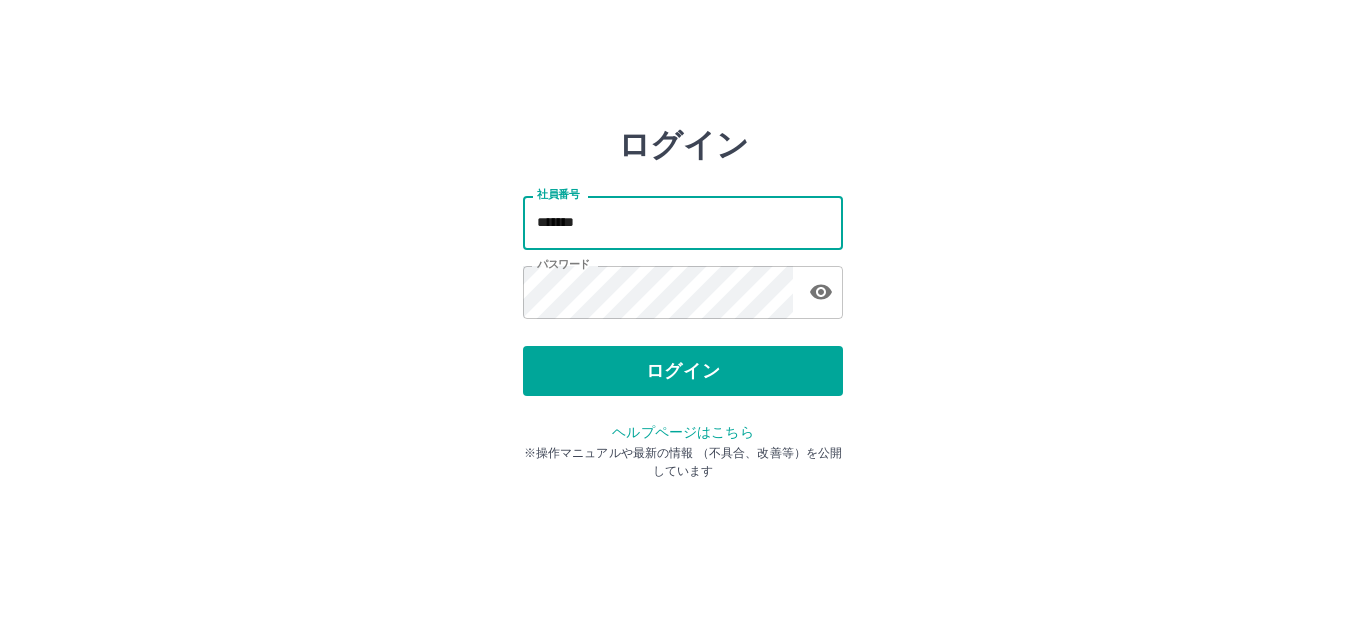 type on "*******" 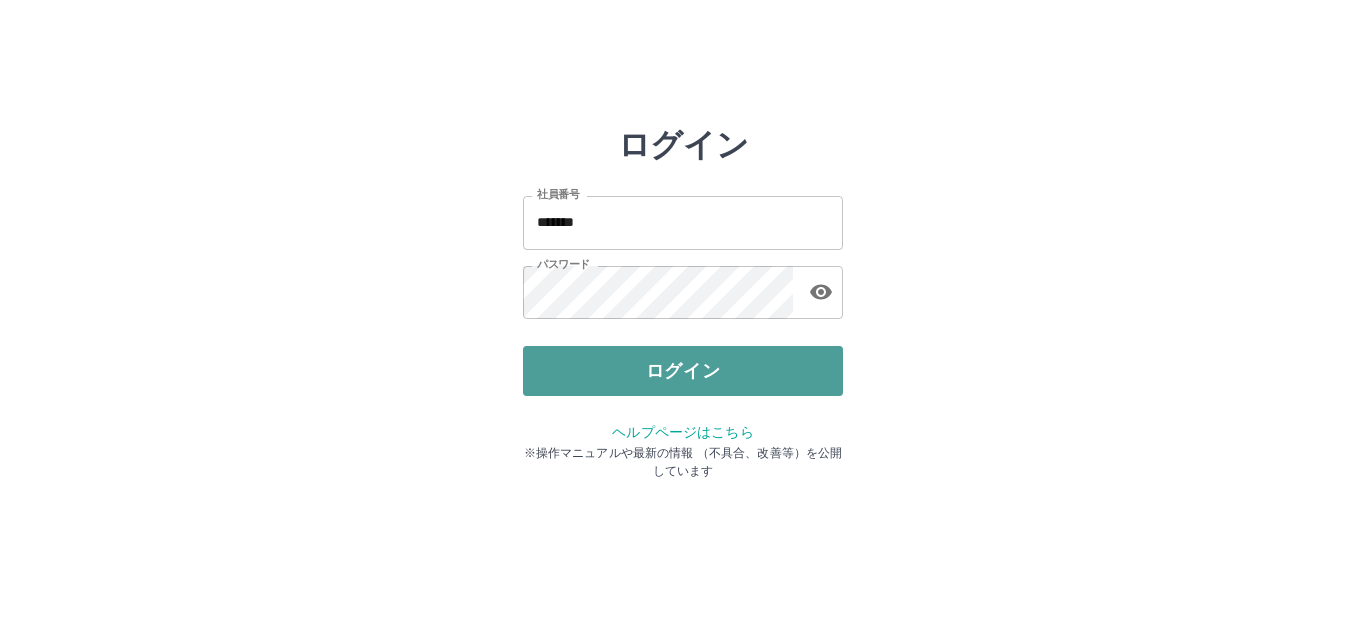 click on "ログイン" at bounding box center (683, 371) 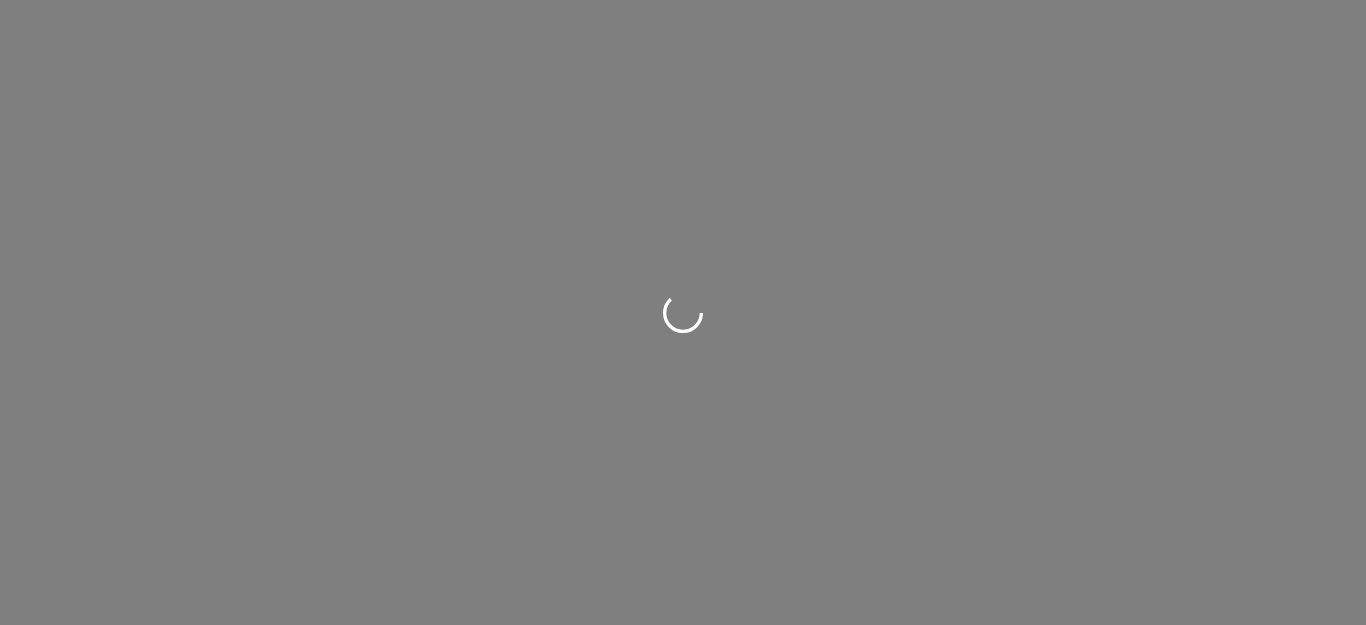 scroll, scrollTop: 0, scrollLeft: 0, axis: both 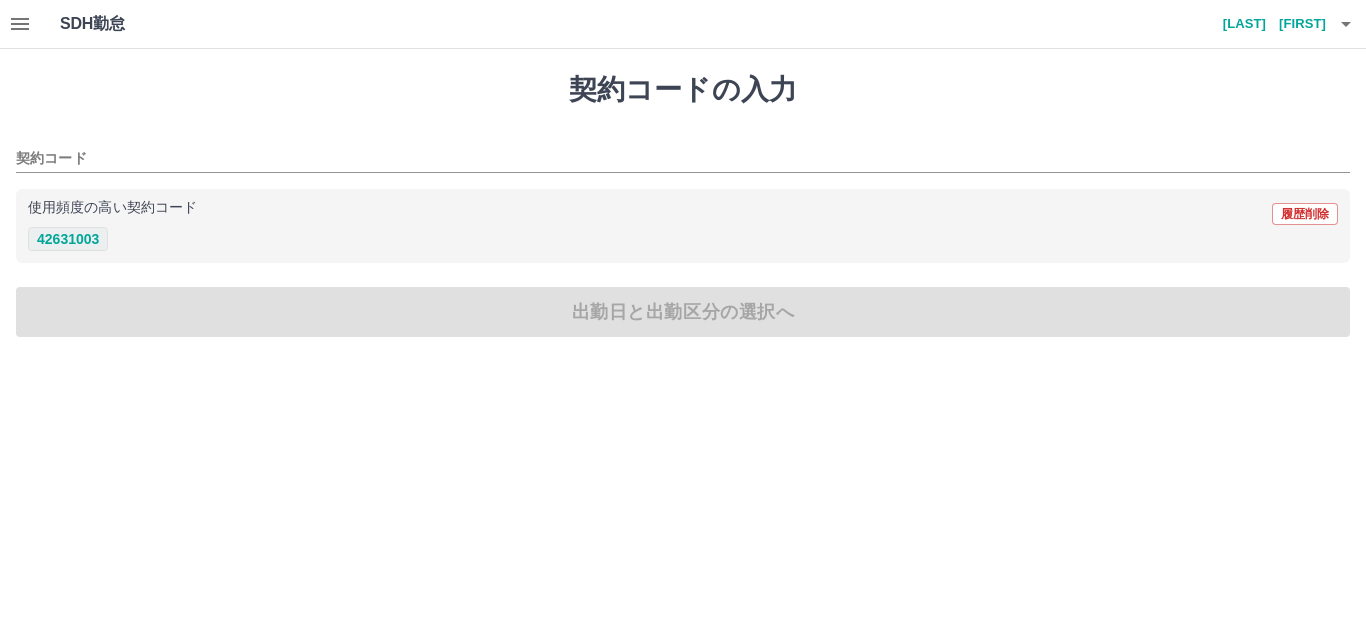 click on "42631003" at bounding box center [68, 239] 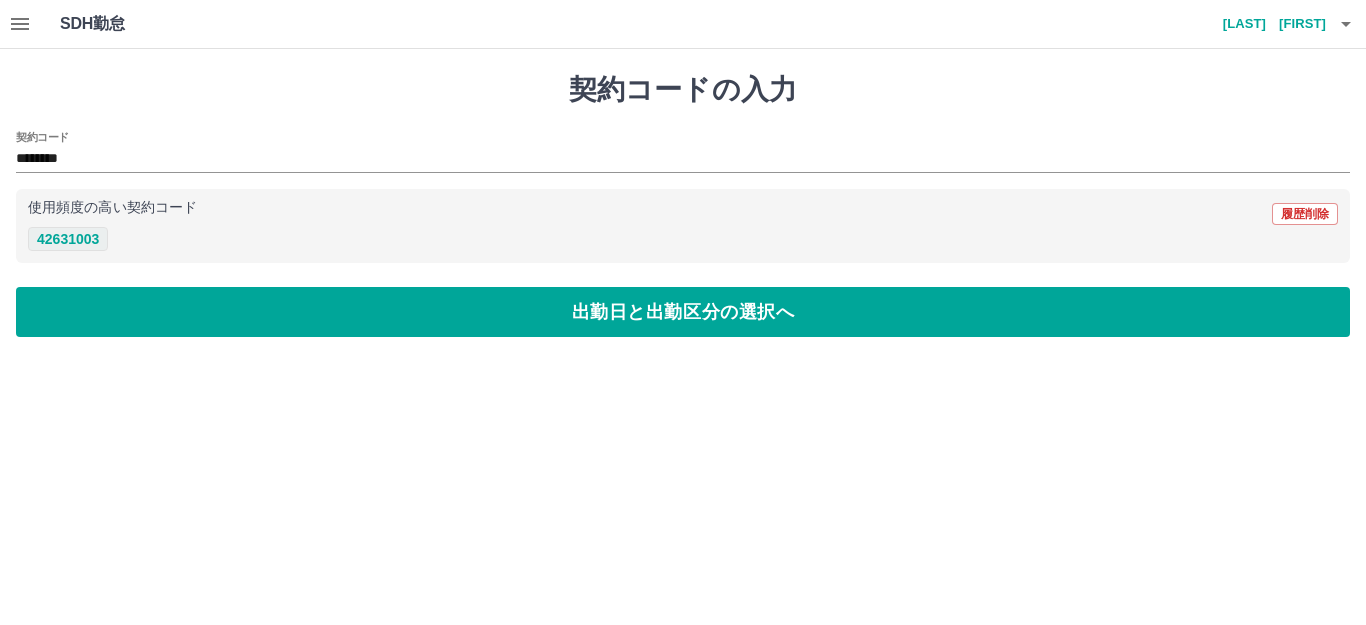 type on "********" 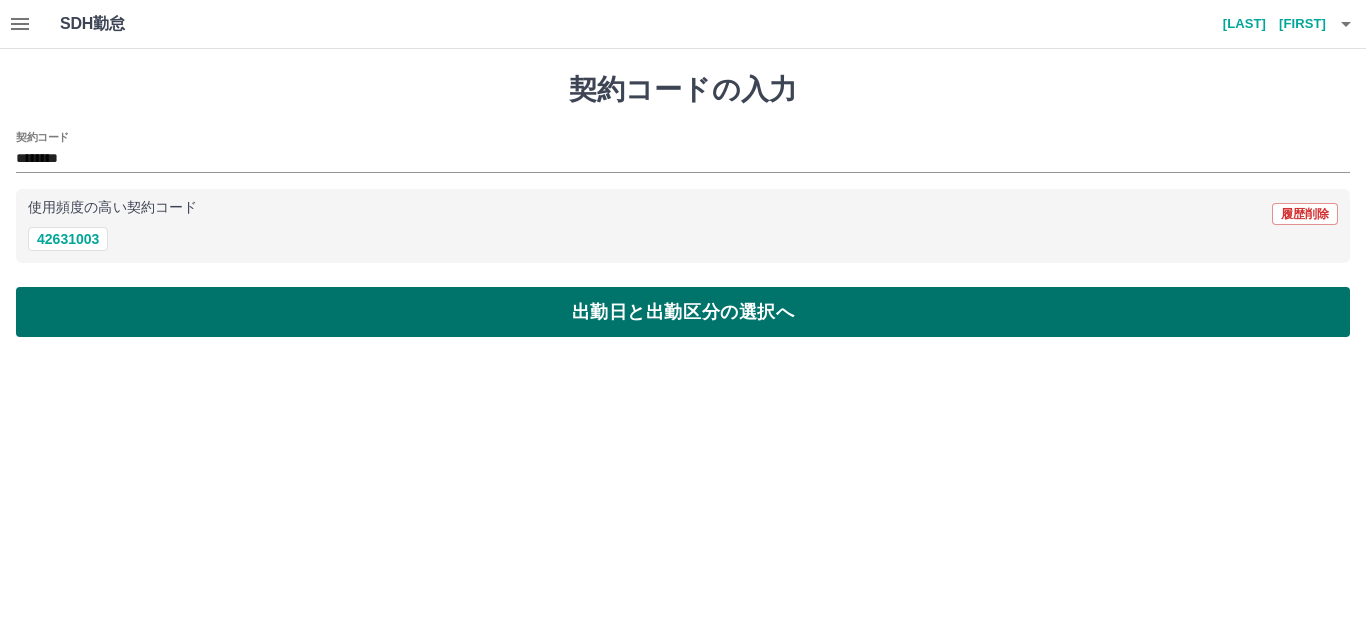 click on "出勤日と出勤区分の選択へ" at bounding box center [683, 312] 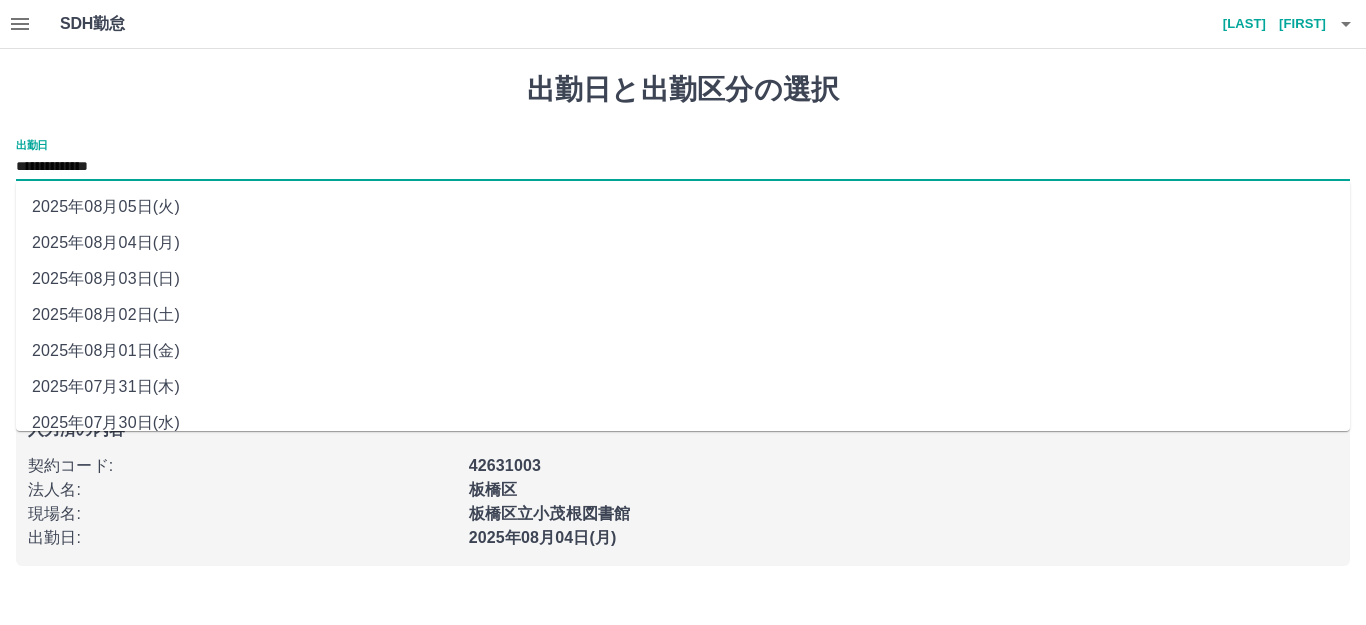 click on "**********" at bounding box center [683, 167] 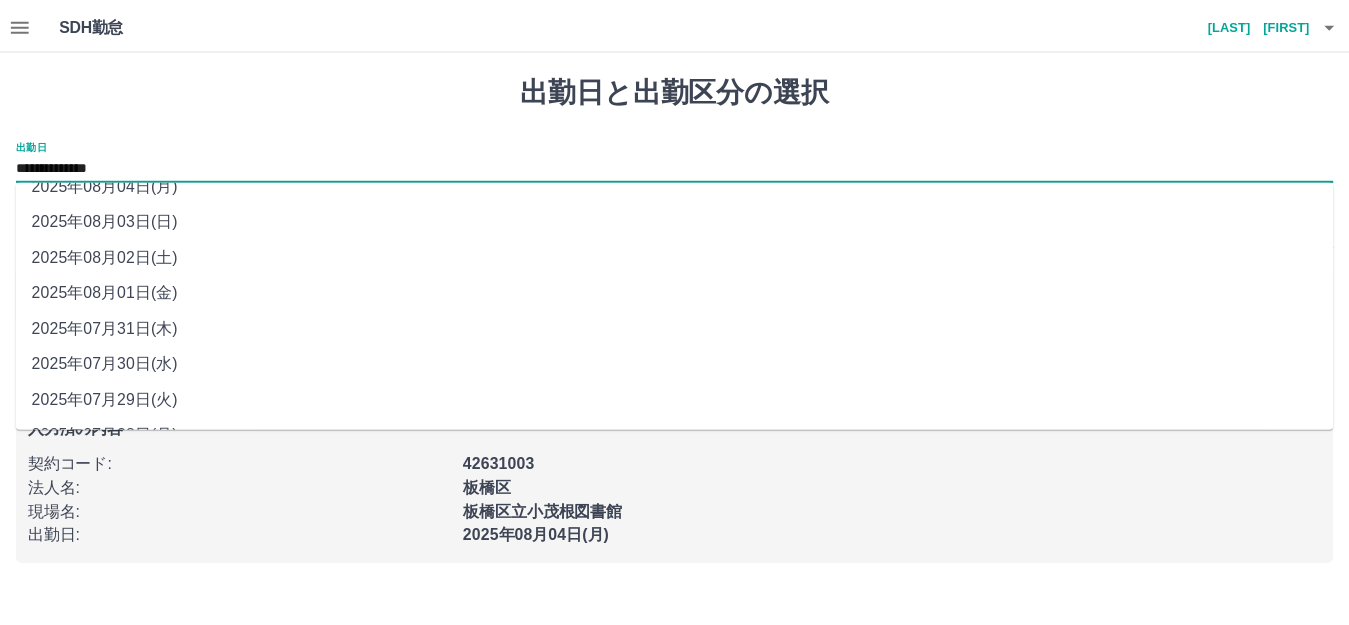 scroll, scrollTop: 90, scrollLeft: 0, axis: vertical 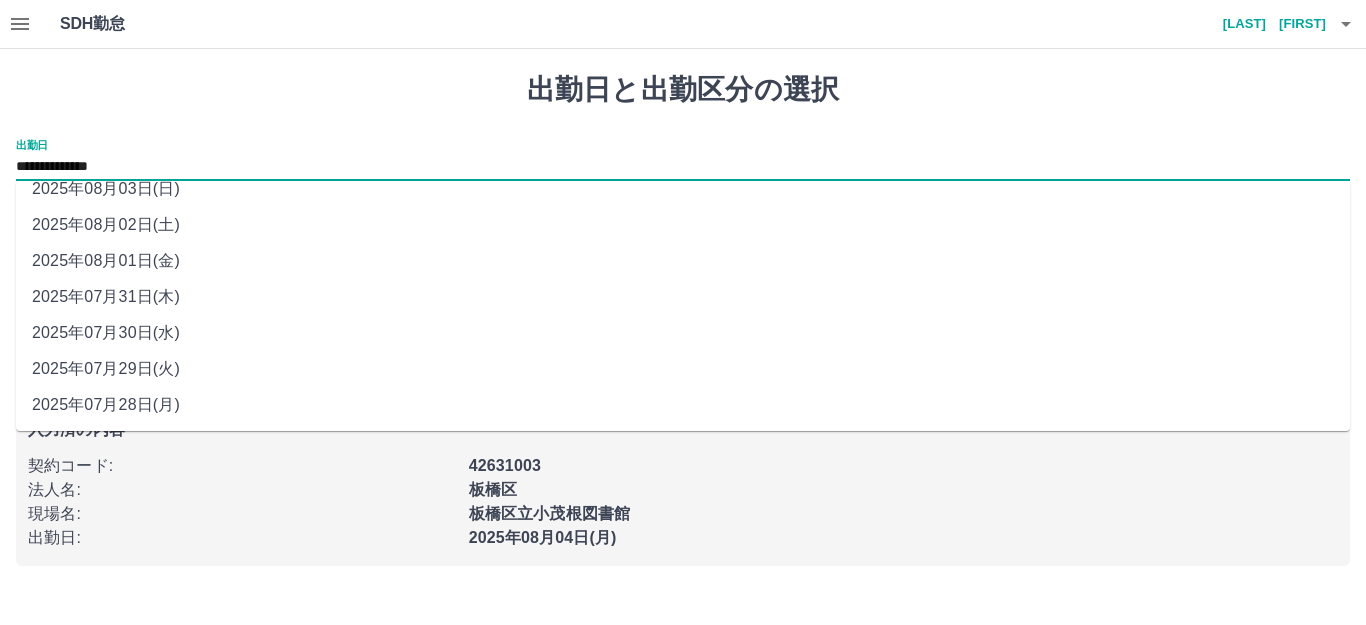 click on "2025年08月01日(金)" at bounding box center (683, 261) 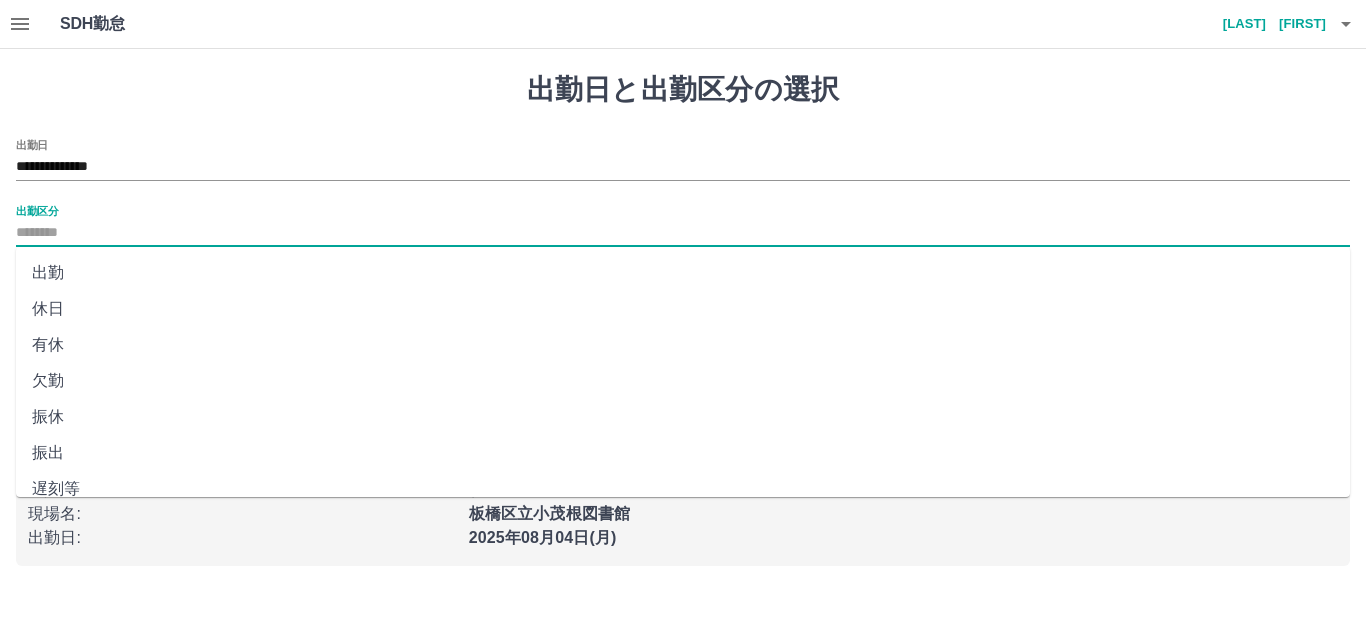 click on "出勤区分" at bounding box center [683, 233] 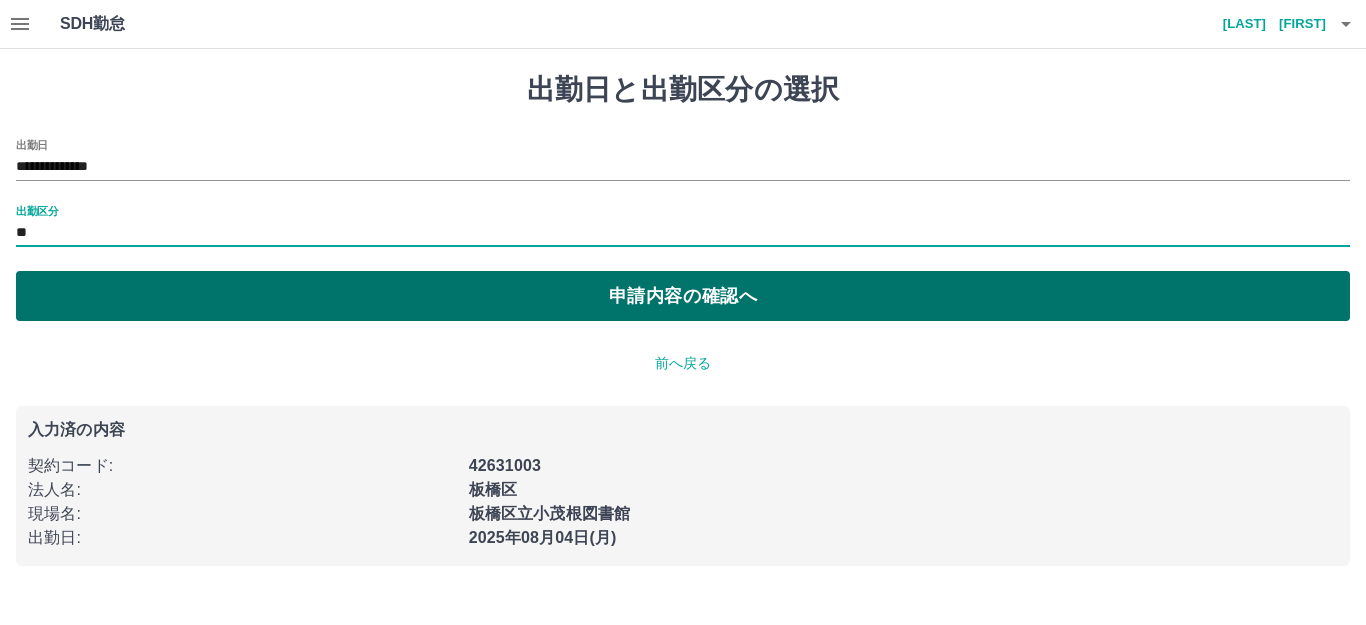 click on "申請内容の確認へ" at bounding box center (683, 296) 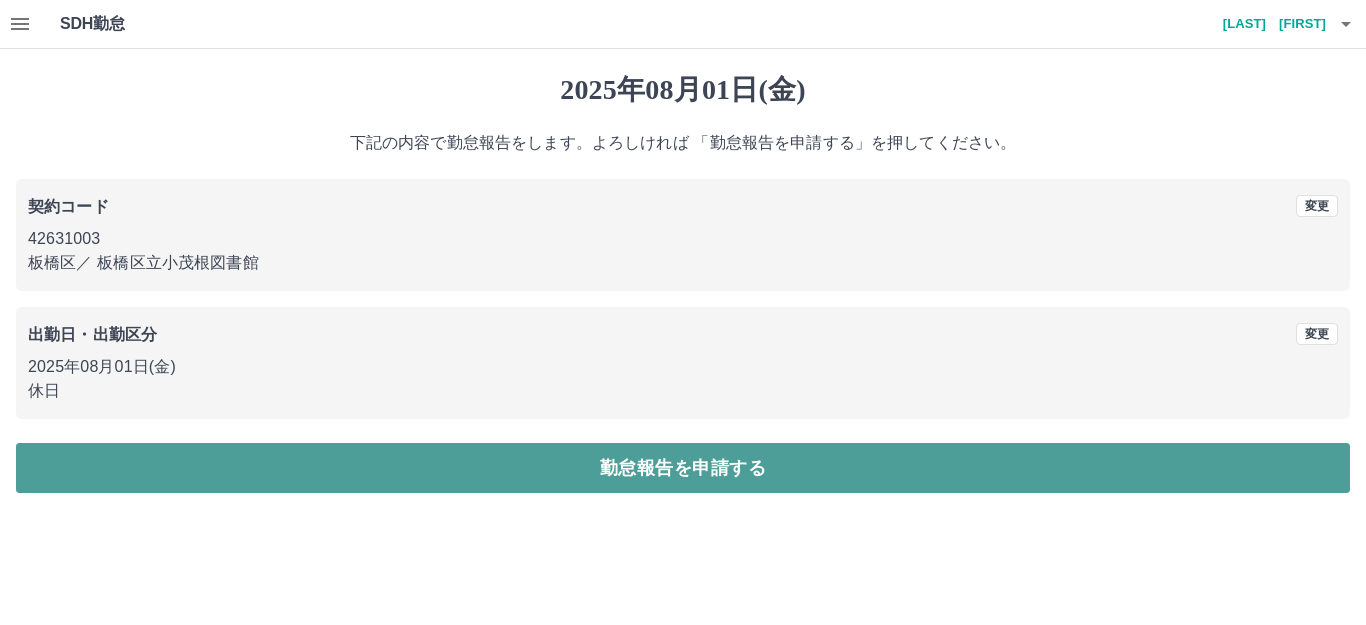 click on "勤怠報告を申請する" at bounding box center (683, 468) 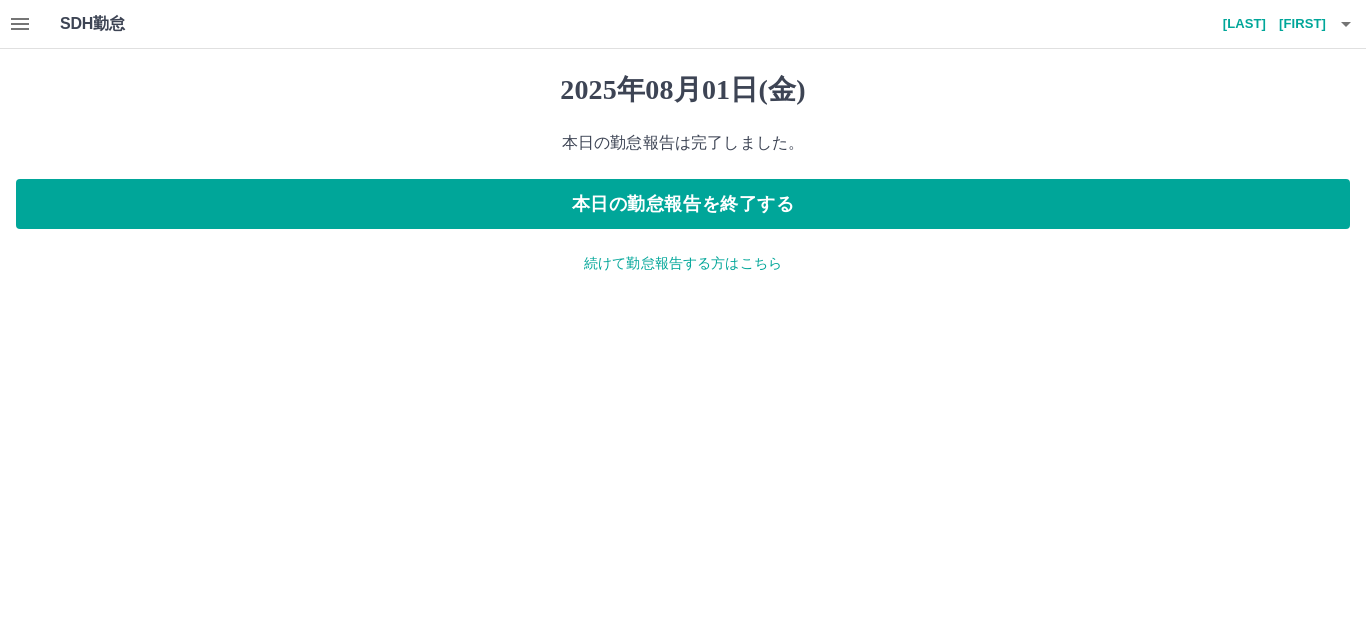 click on "続けて勤怠報告する方はこちら" at bounding box center [683, 263] 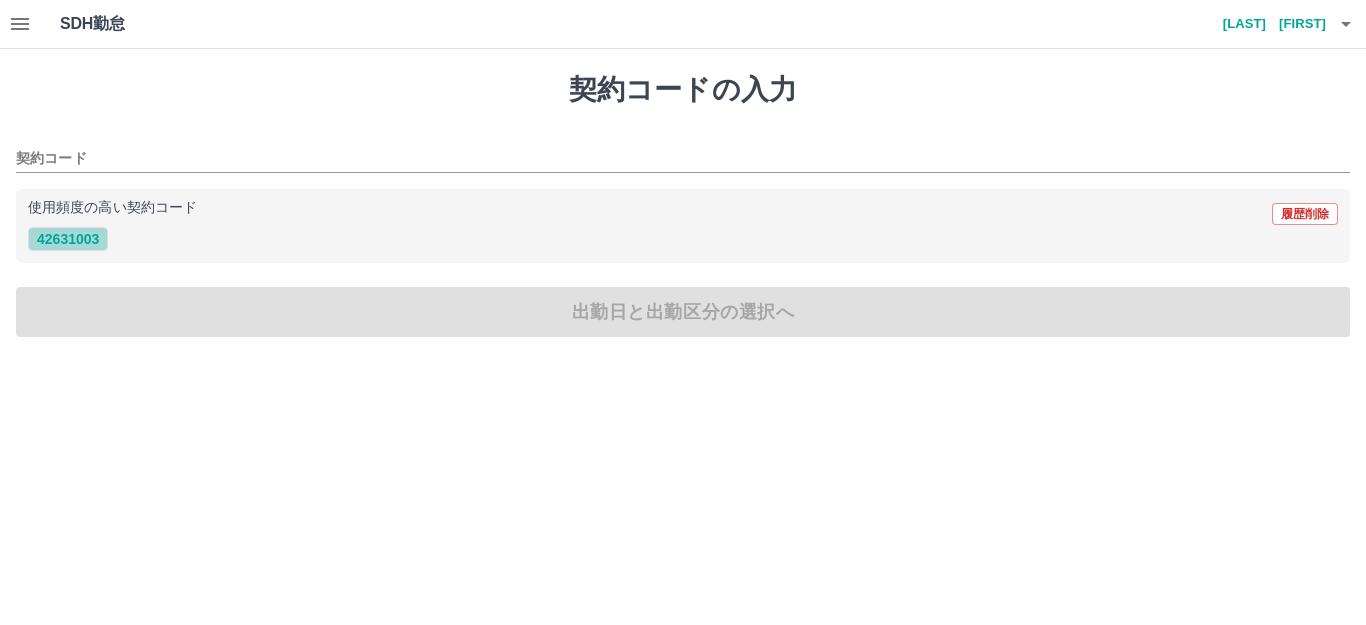 click on "42631003" at bounding box center (68, 239) 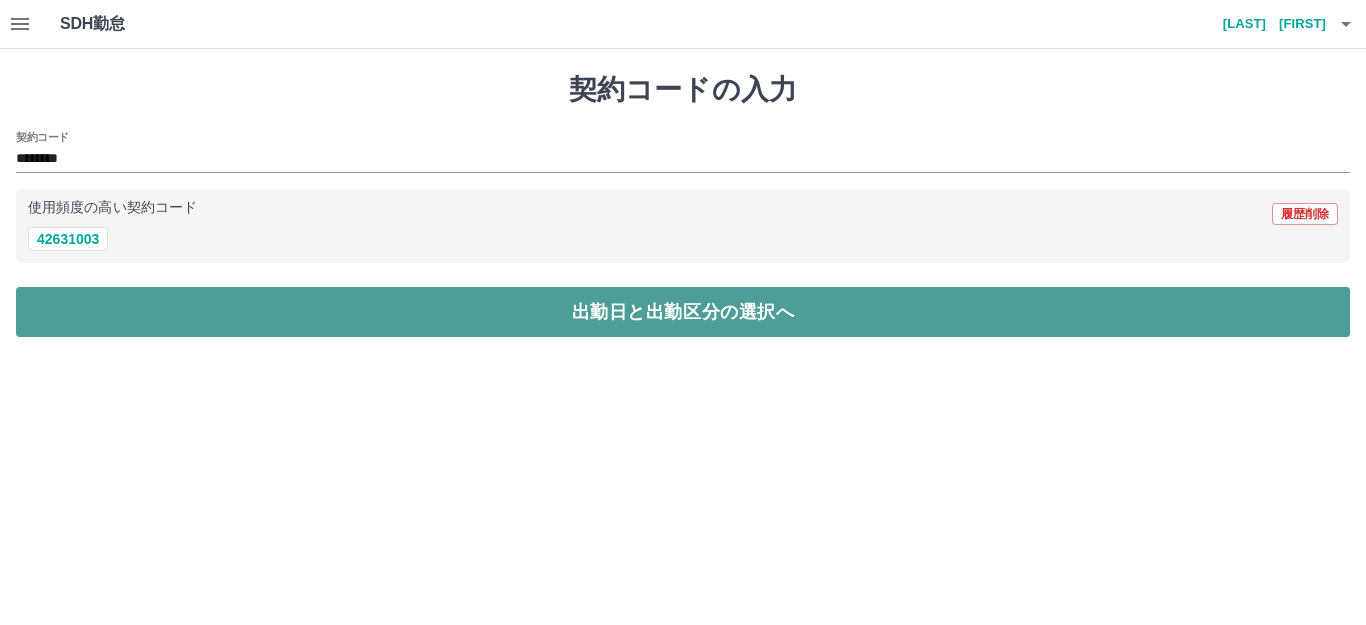 click on "出勤日と出勤区分の選択へ" at bounding box center [683, 312] 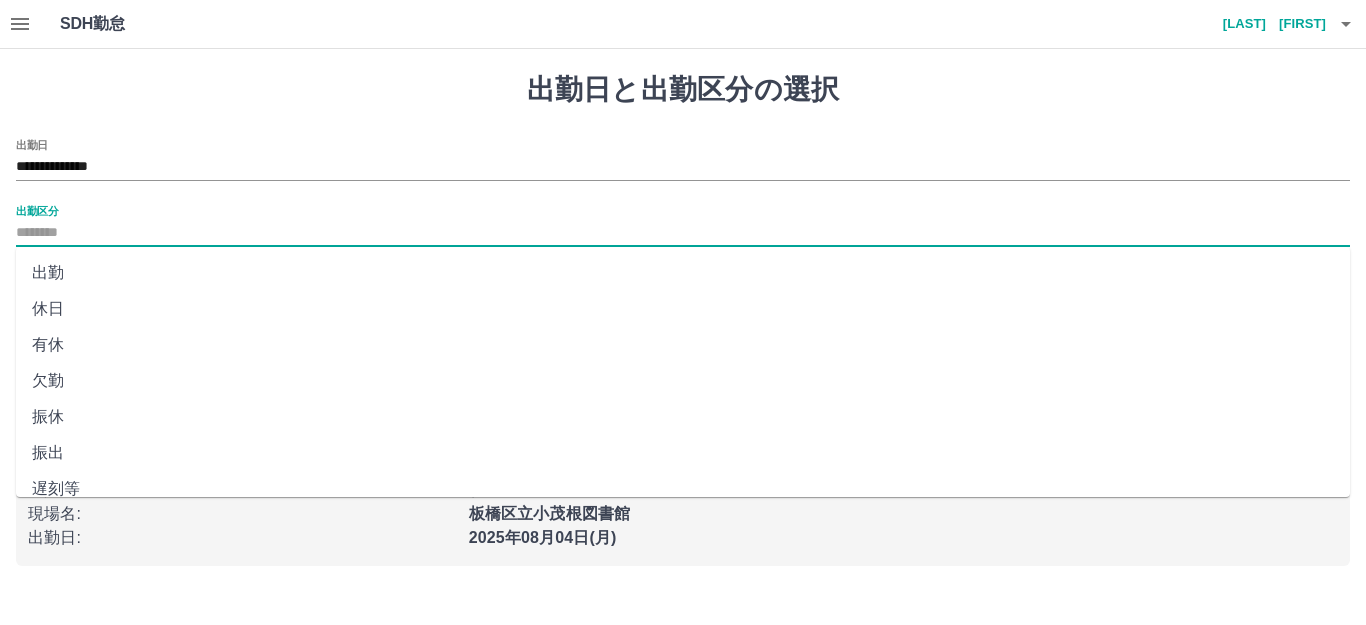 click on "出勤区分" at bounding box center (683, 233) 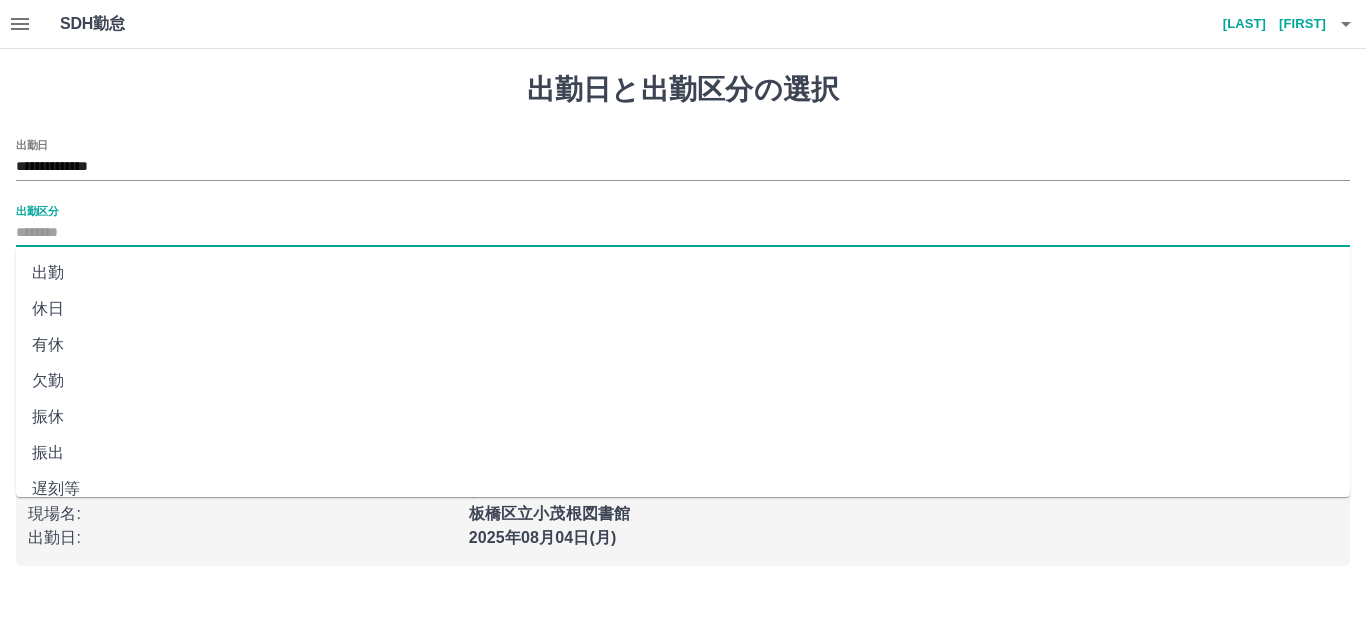 click on "出勤" at bounding box center [683, 273] 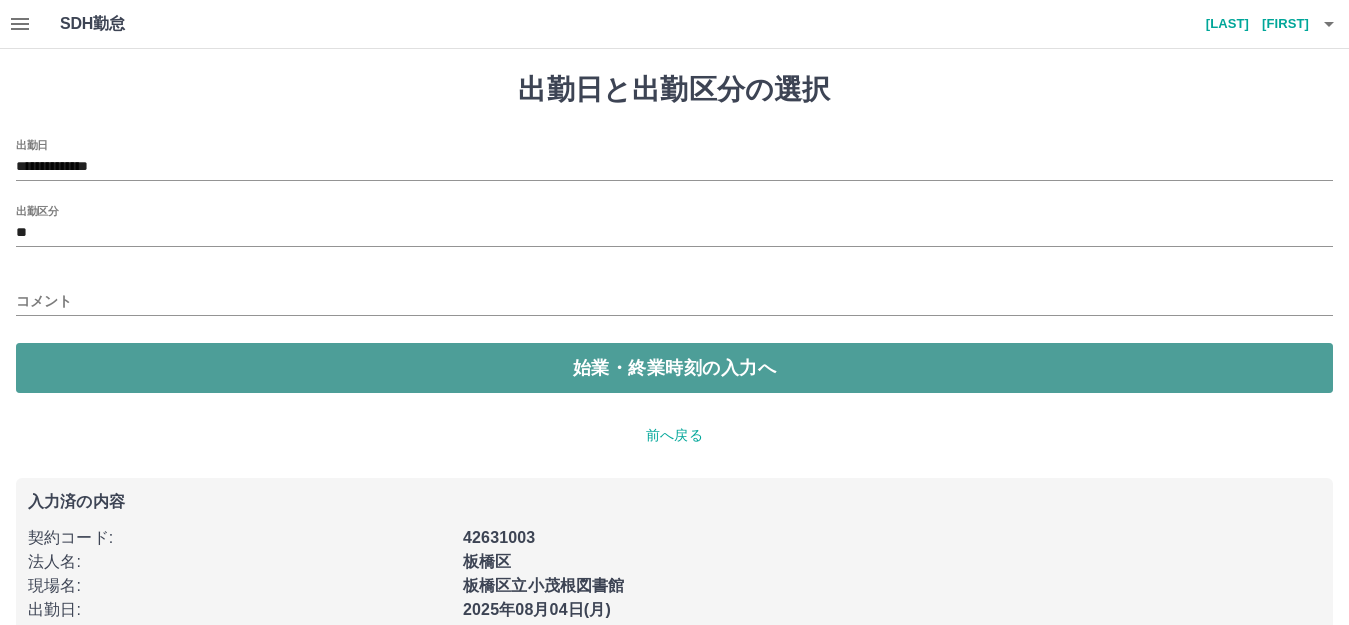click on "始業・終業時刻の入力へ" at bounding box center [674, 368] 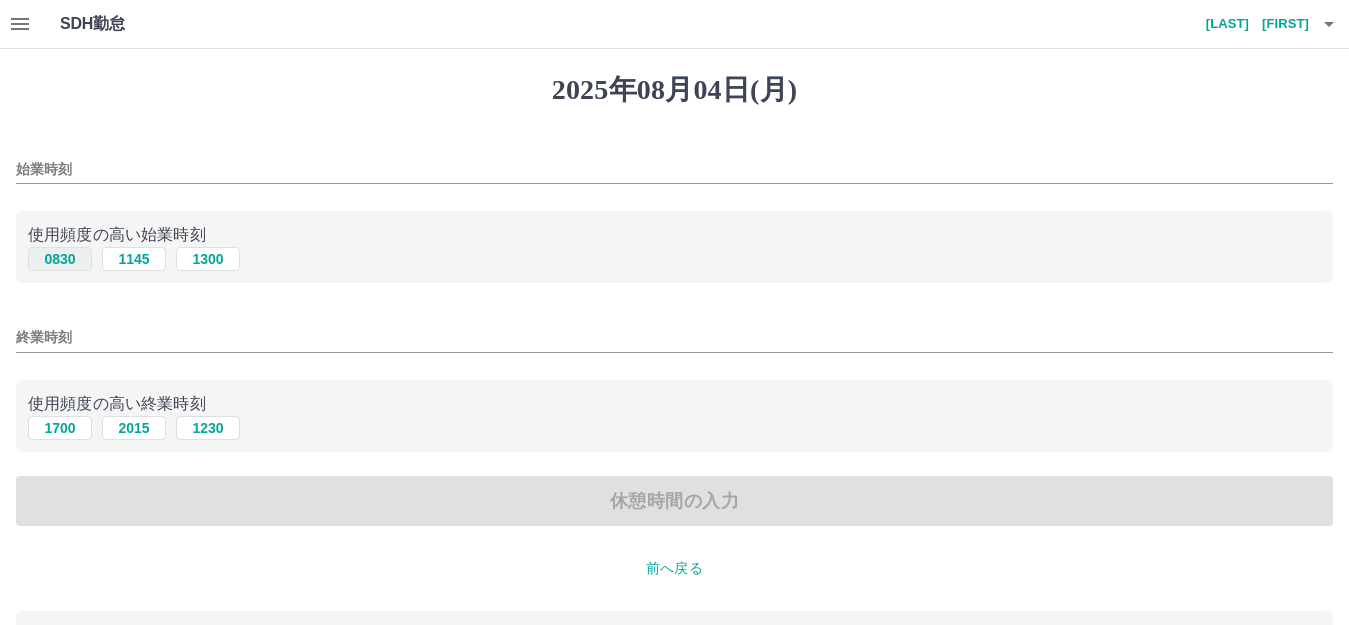 click on "0830" at bounding box center [60, 259] 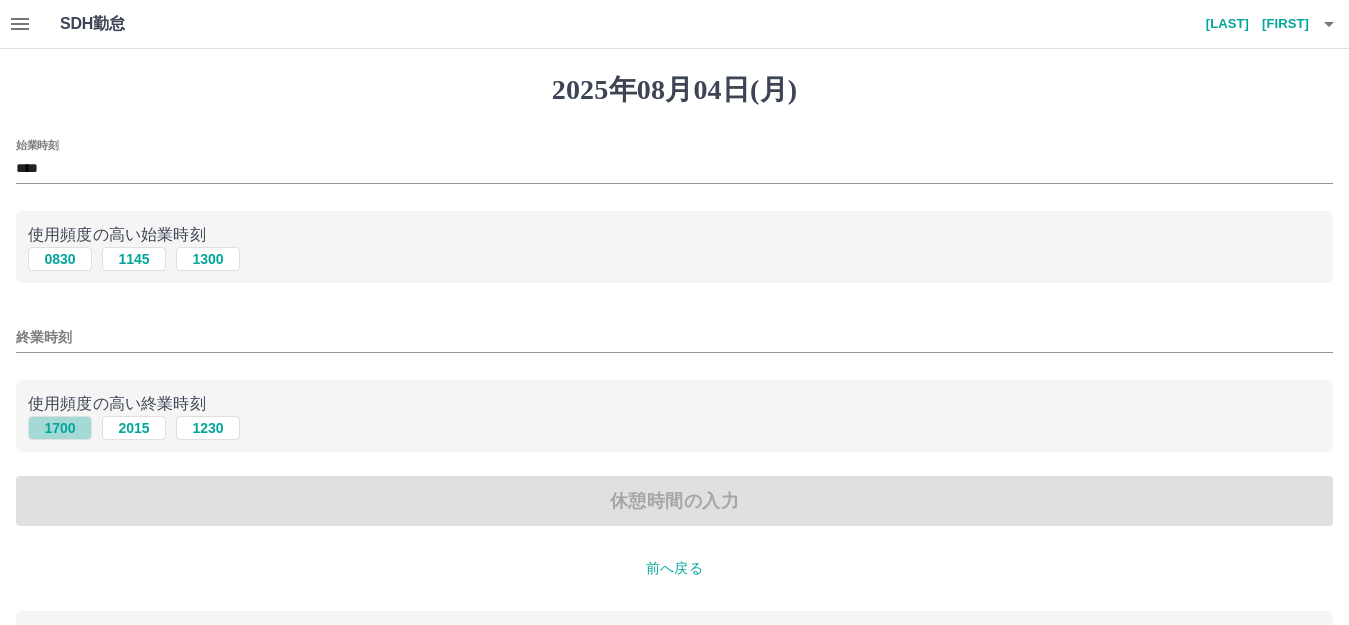 click on "1700" at bounding box center (60, 428) 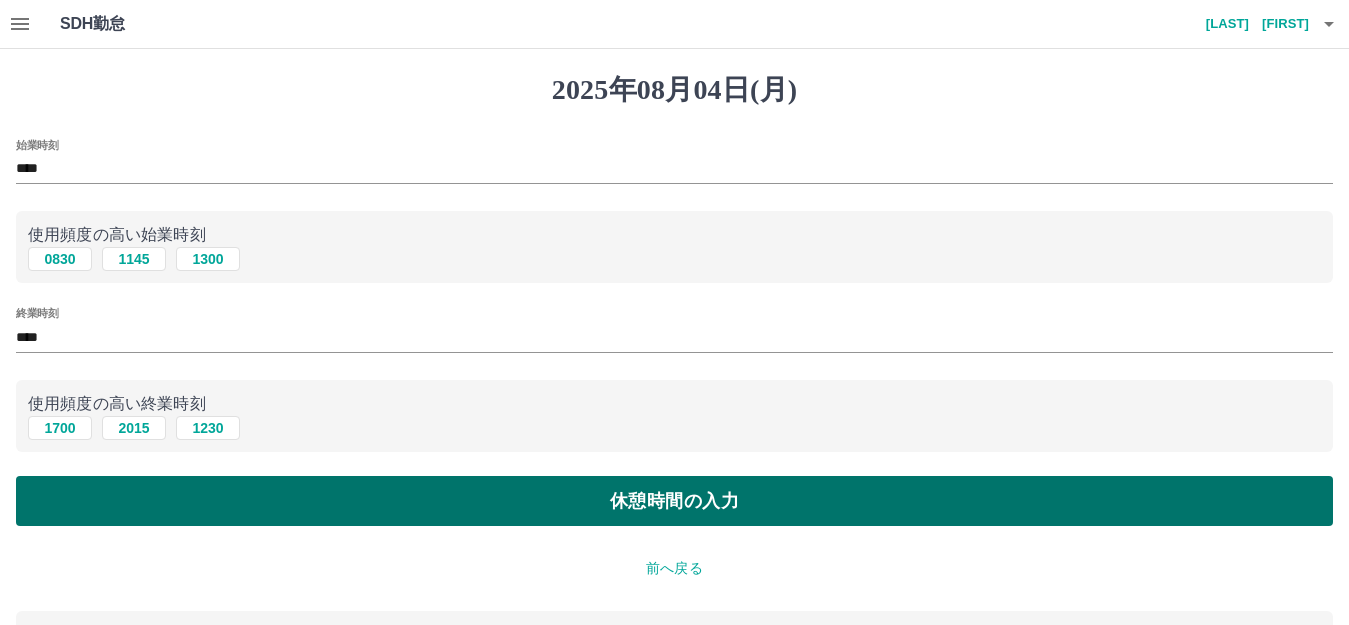 click on "休憩時間の入力" at bounding box center [674, 501] 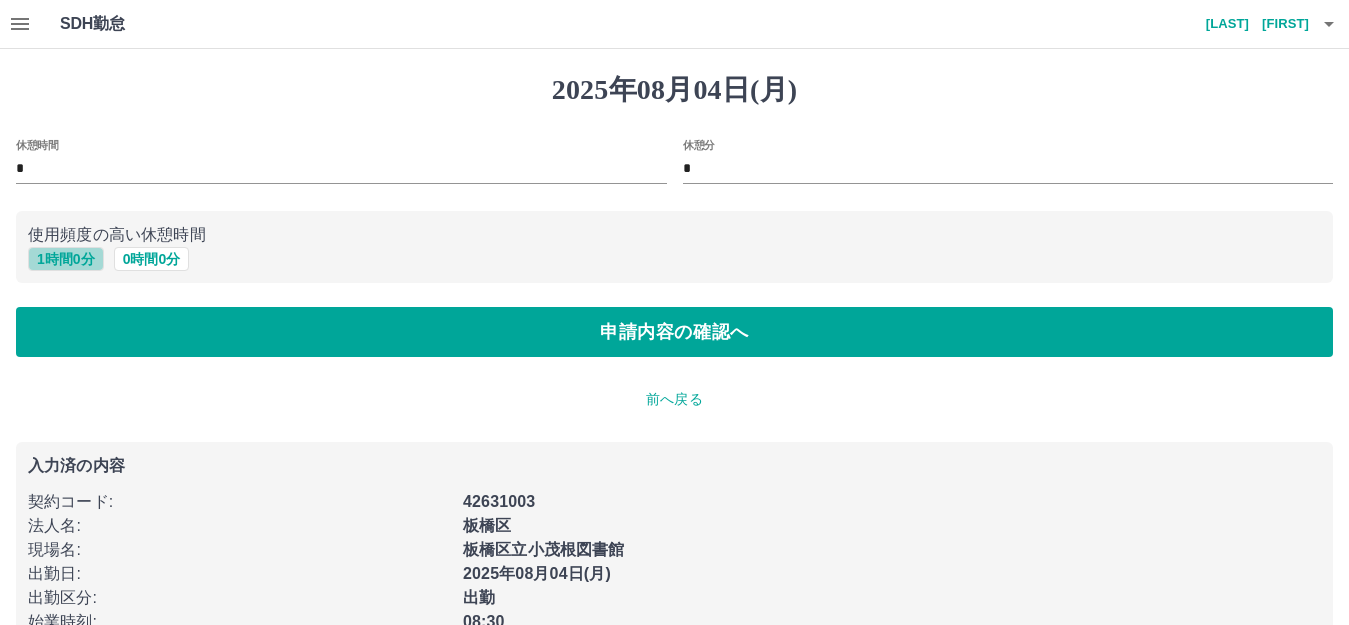 click on "1 時間 0 分" at bounding box center [66, 259] 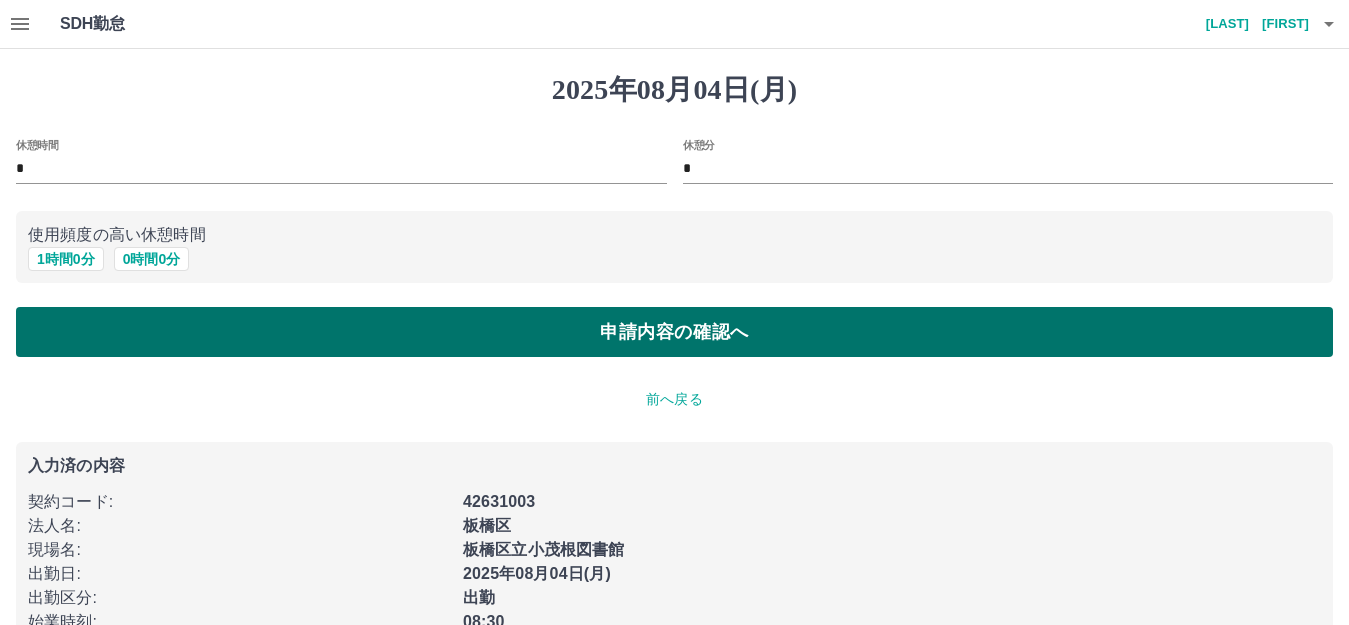 click on "申請内容の確認へ" at bounding box center [674, 332] 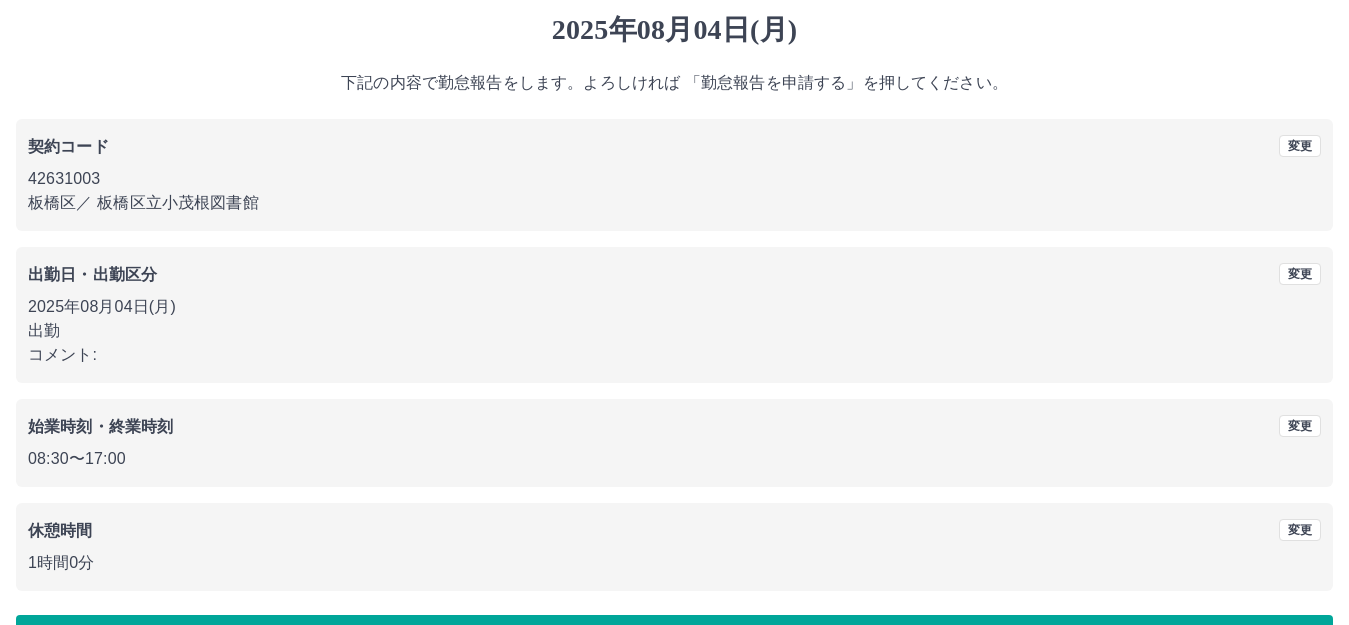 scroll, scrollTop: 124, scrollLeft: 0, axis: vertical 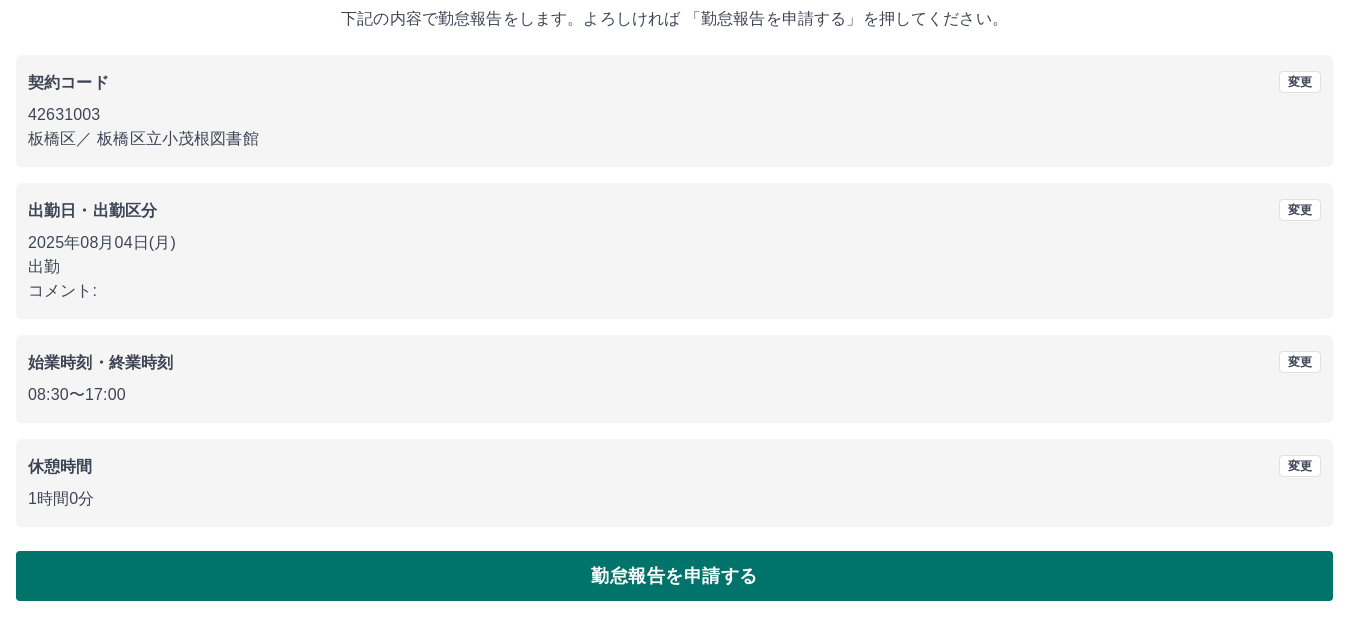 click on "勤怠報告を申請する" at bounding box center [674, 576] 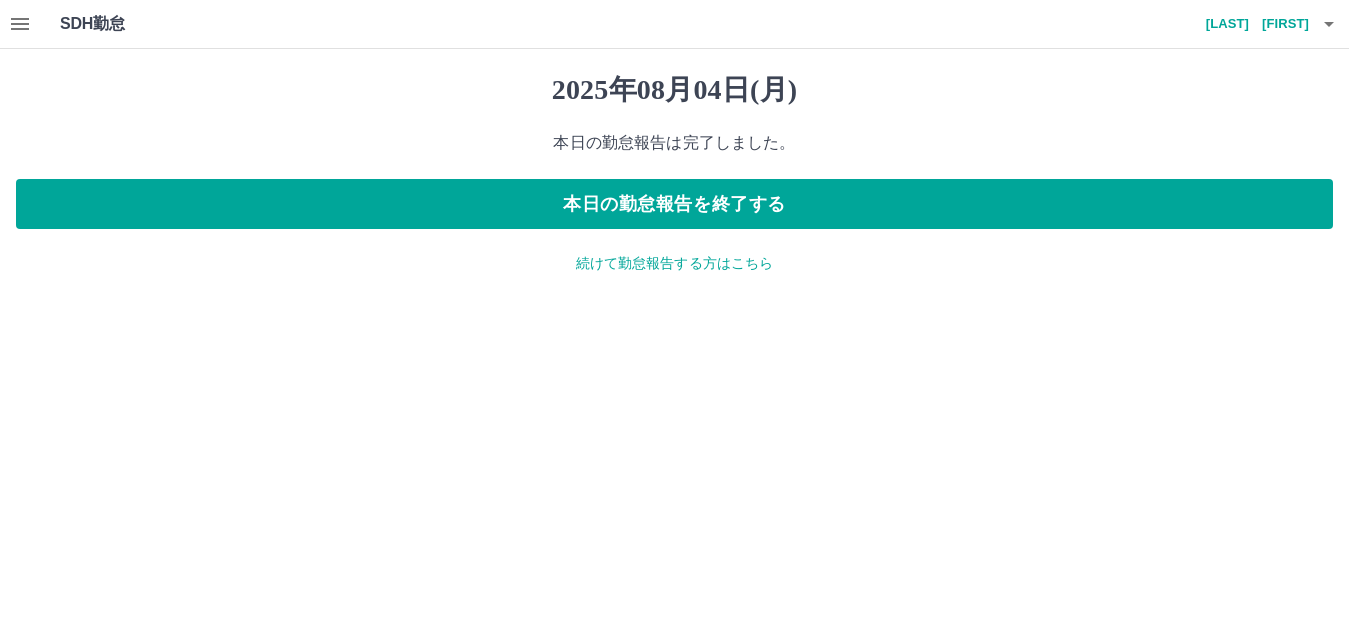 scroll, scrollTop: 0, scrollLeft: 0, axis: both 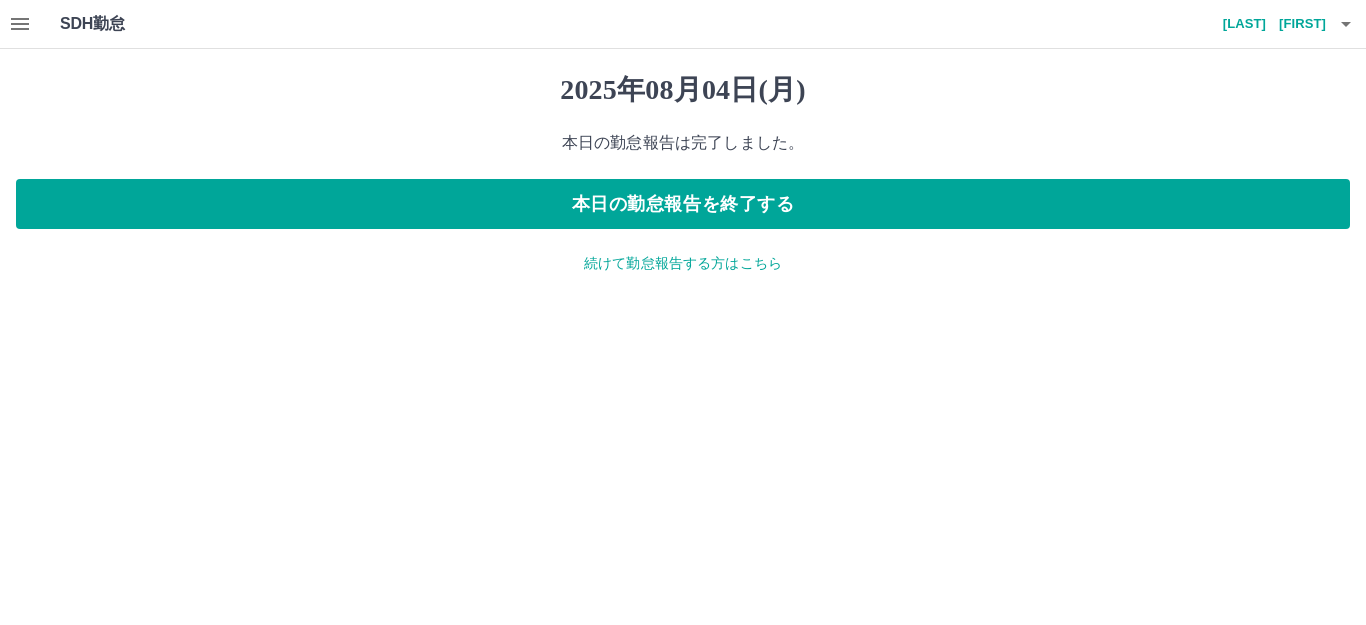 click 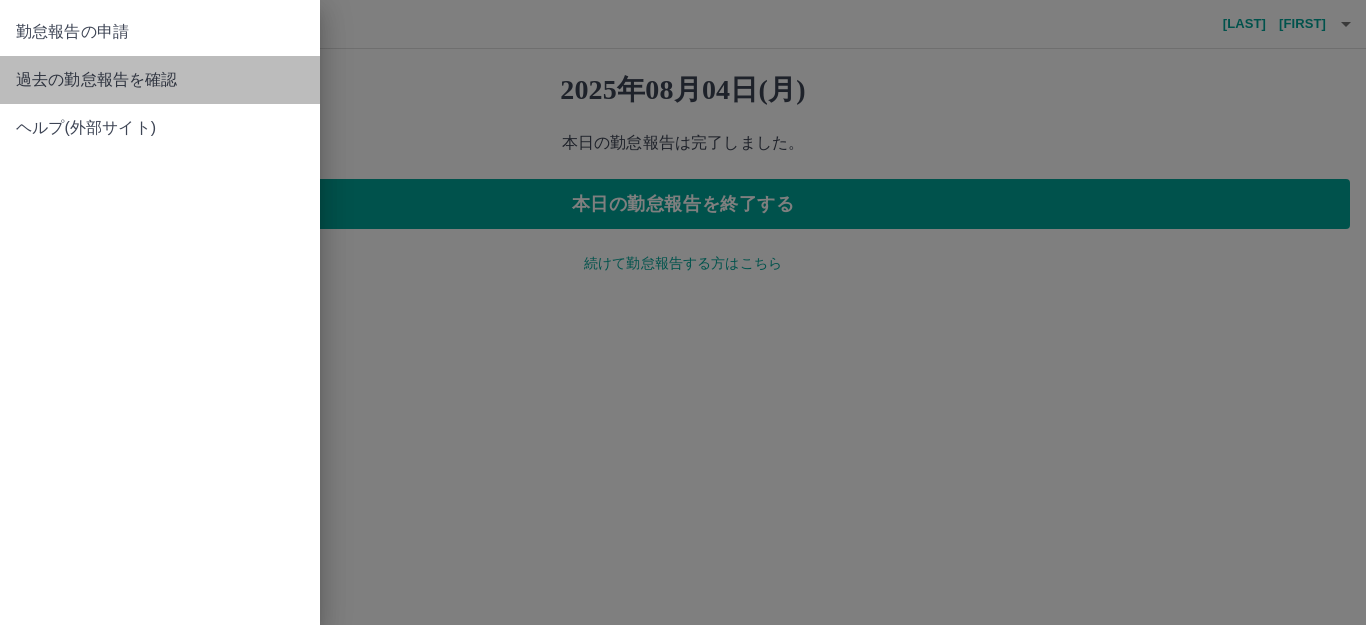 click on "過去の勤怠報告を確認" at bounding box center [160, 80] 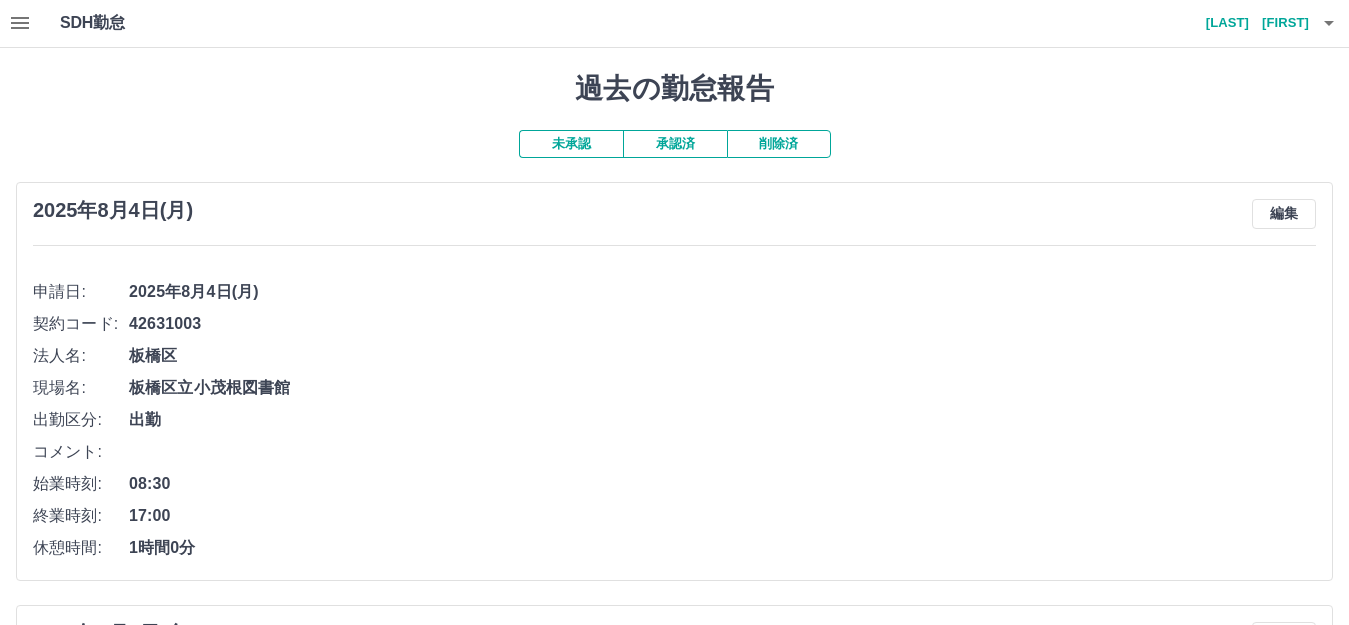 scroll, scrollTop: 0, scrollLeft: 0, axis: both 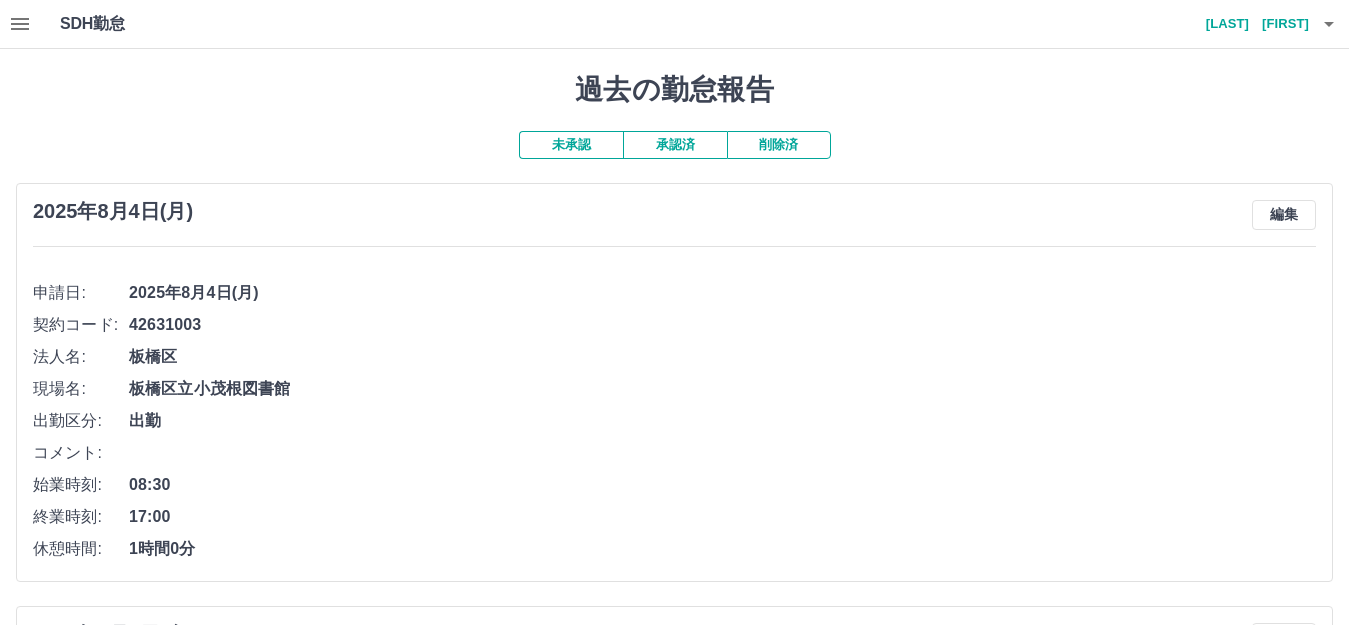 click on "承認済" at bounding box center [675, 145] 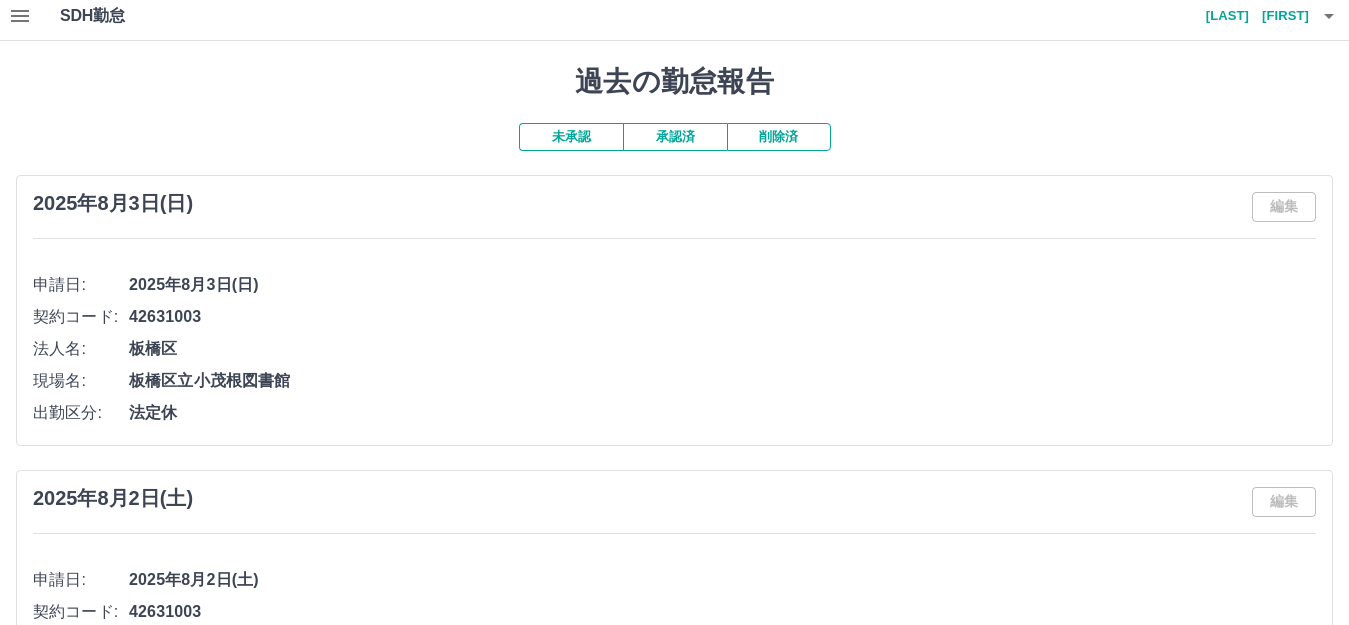 scroll, scrollTop: 0, scrollLeft: 0, axis: both 